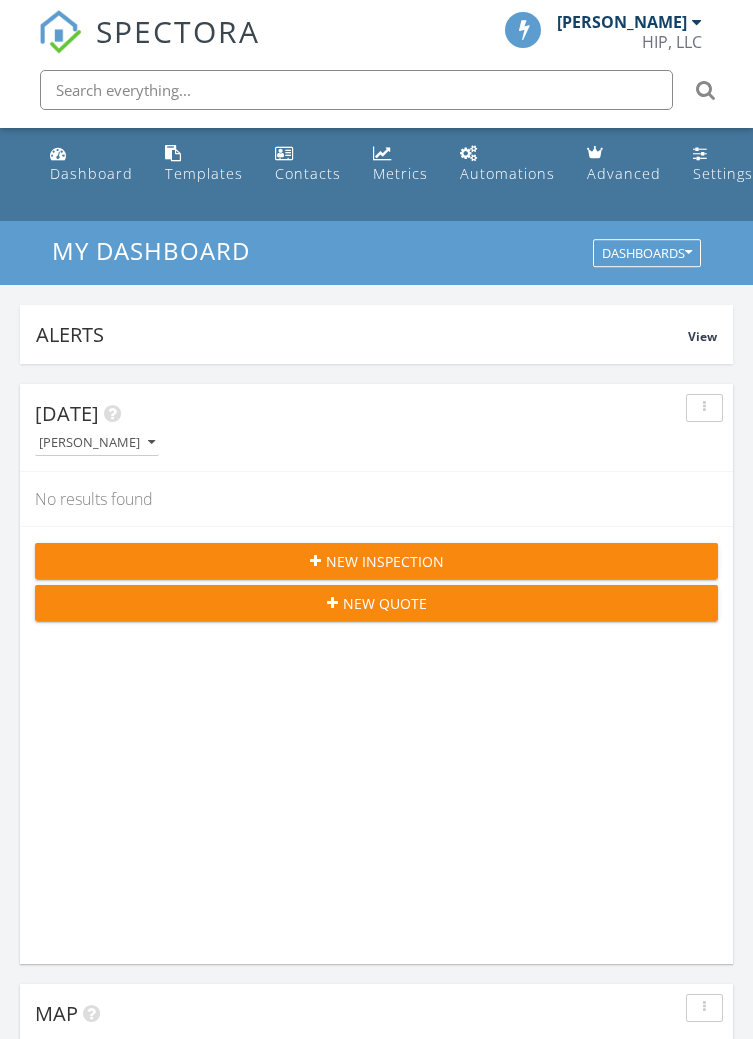 scroll, scrollTop: 0, scrollLeft: 0, axis: both 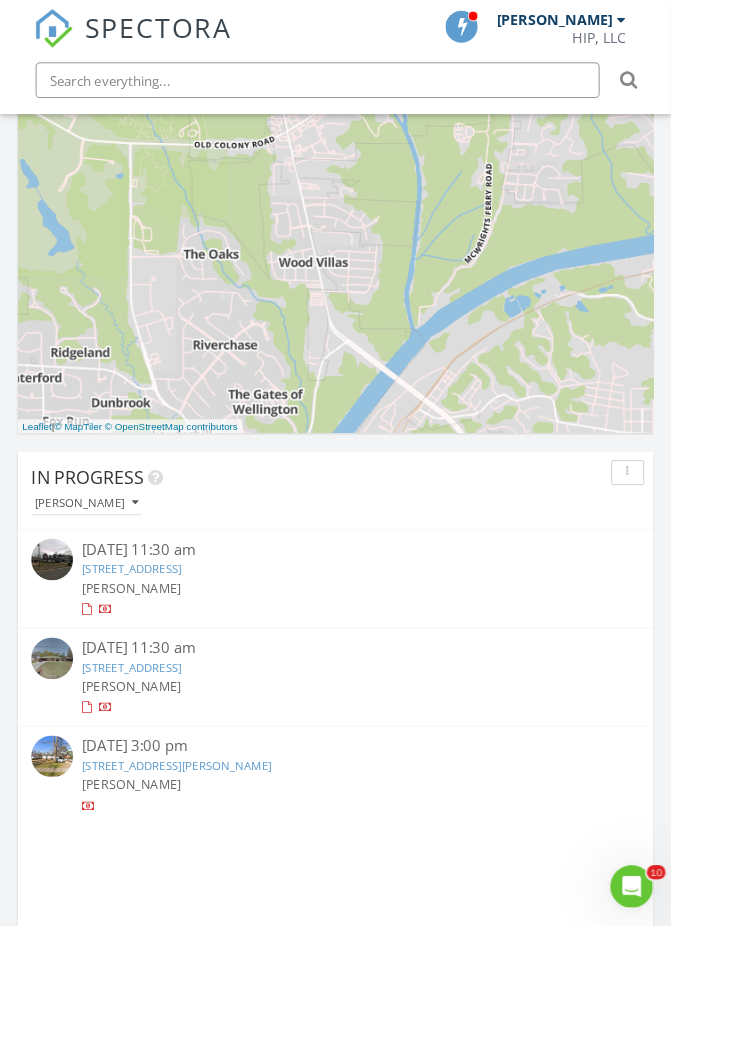 click on "5008 14th E St, Tuscaloosa, AL 35404" at bounding box center [148, 750] 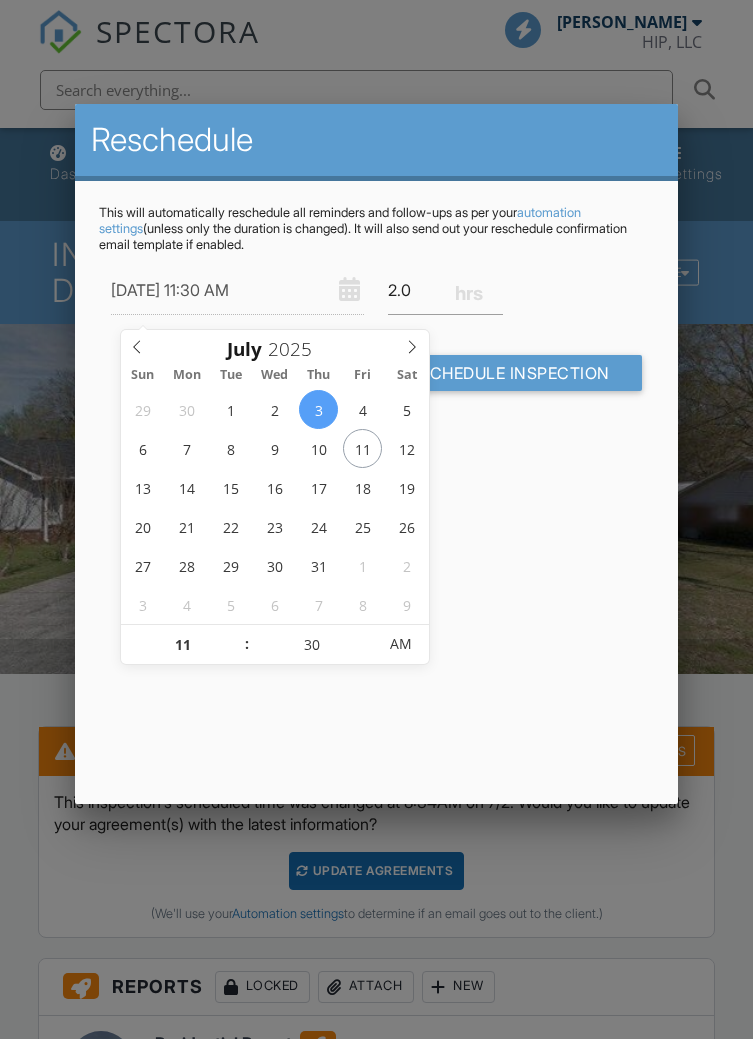 scroll, scrollTop: 0, scrollLeft: 0, axis: both 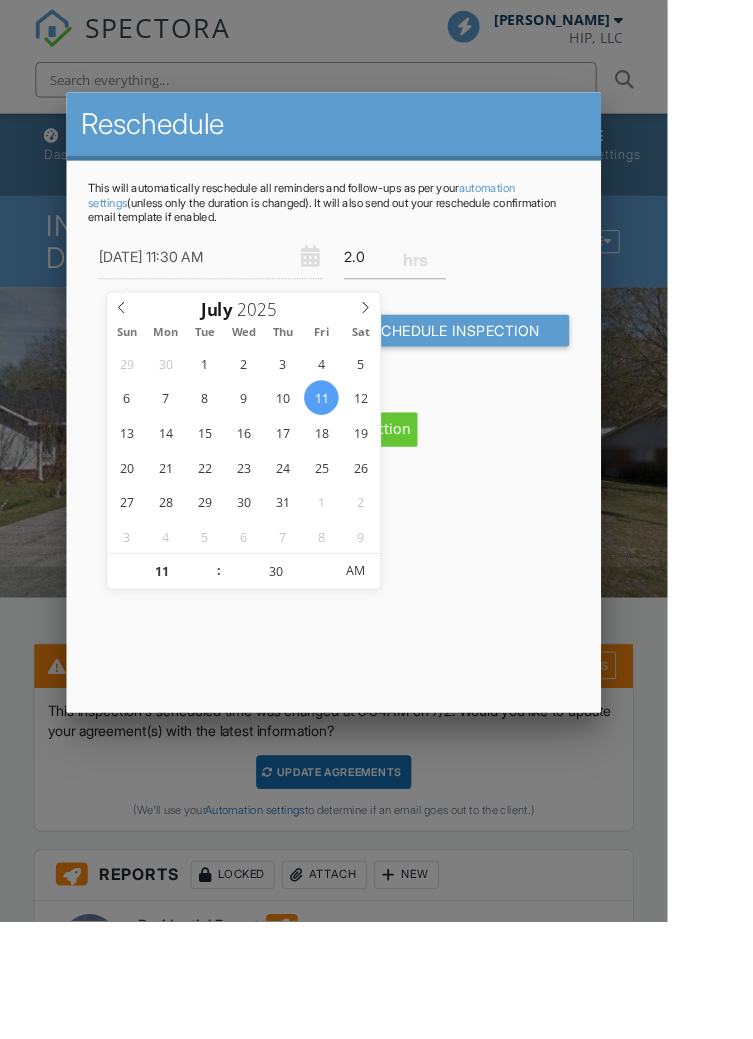type on "07/11/2025 11:30 AM" 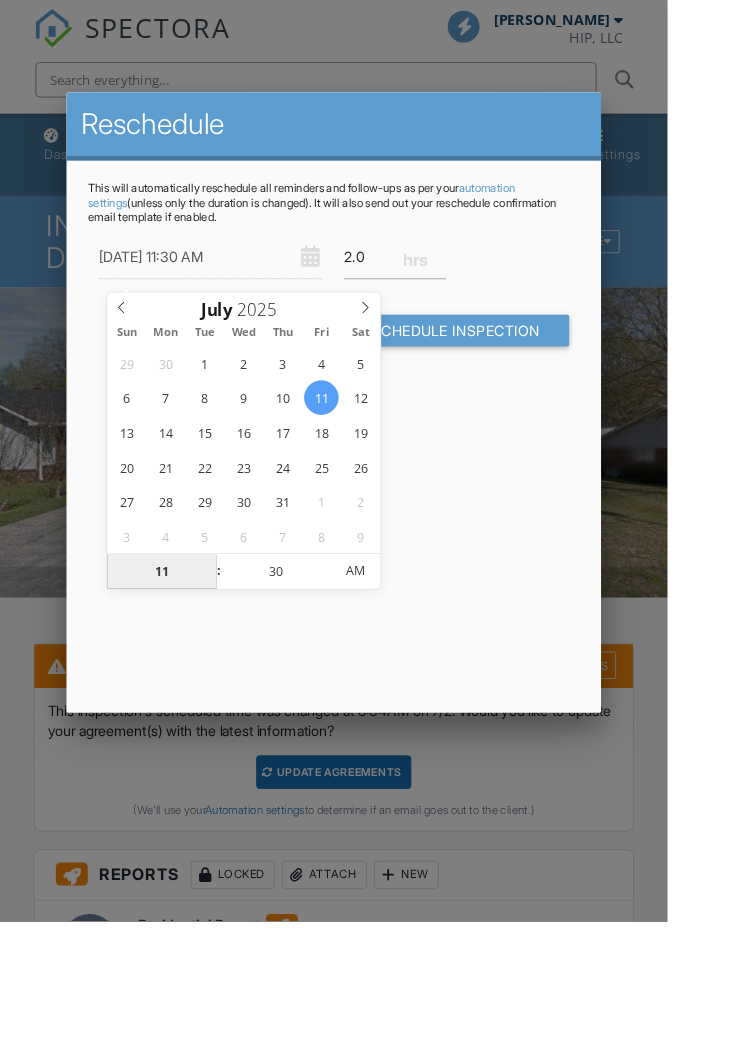 scroll, scrollTop: 0, scrollLeft: 0, axis: both 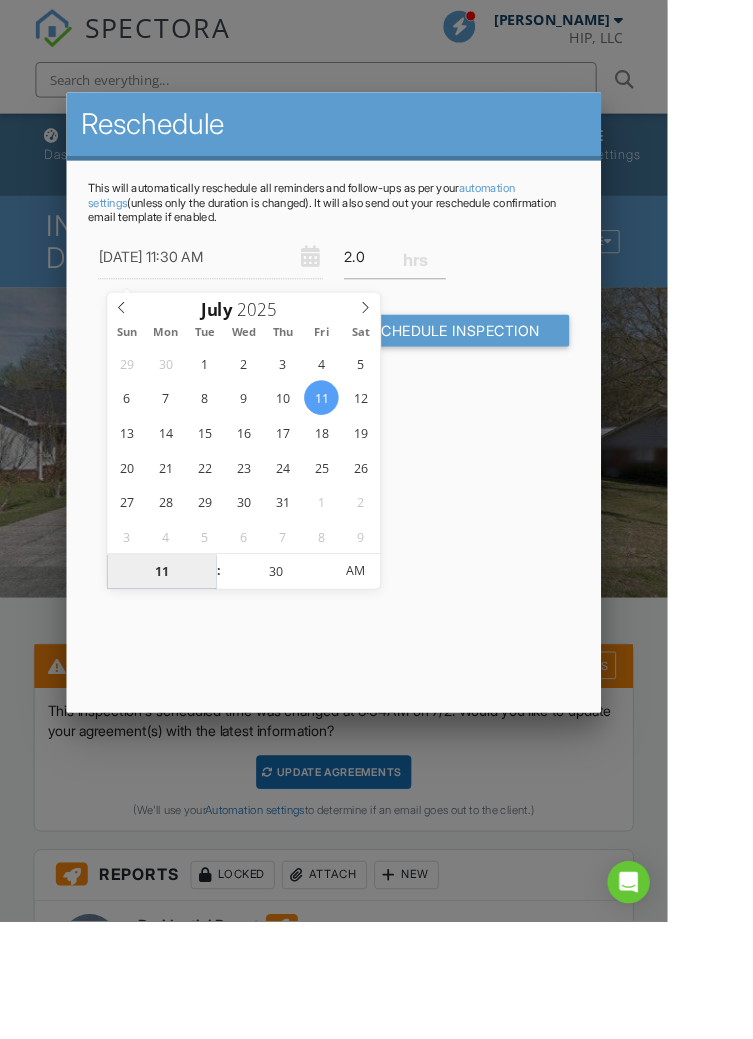type on "01" 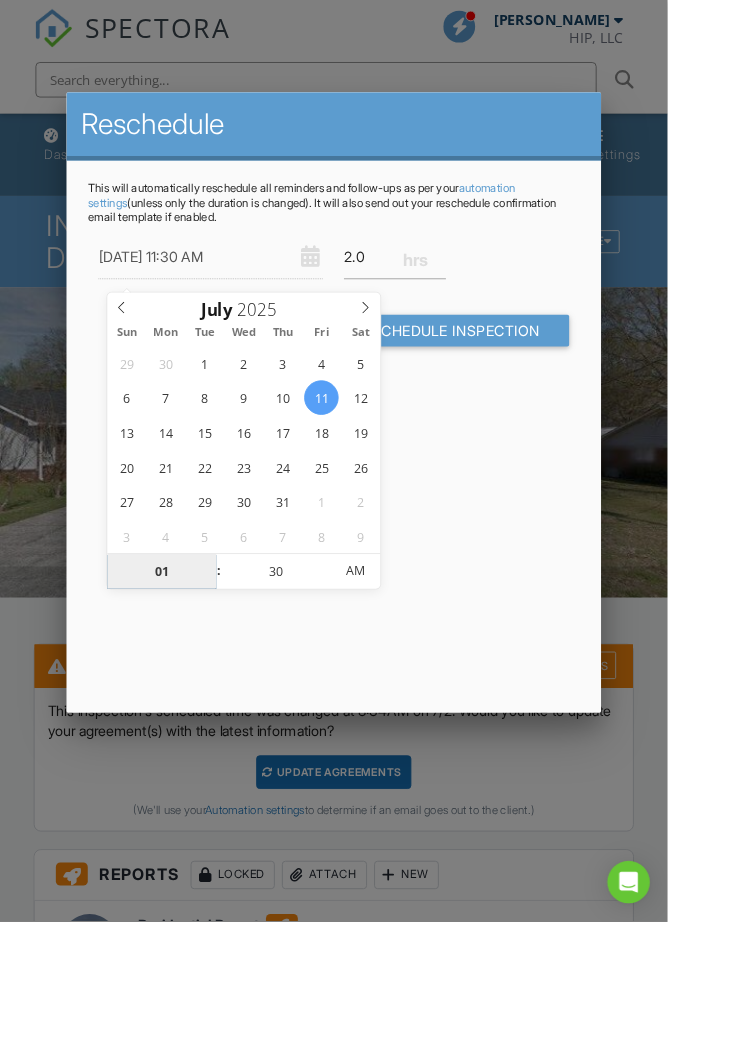 type on "07/11/2025 1:30 AM" 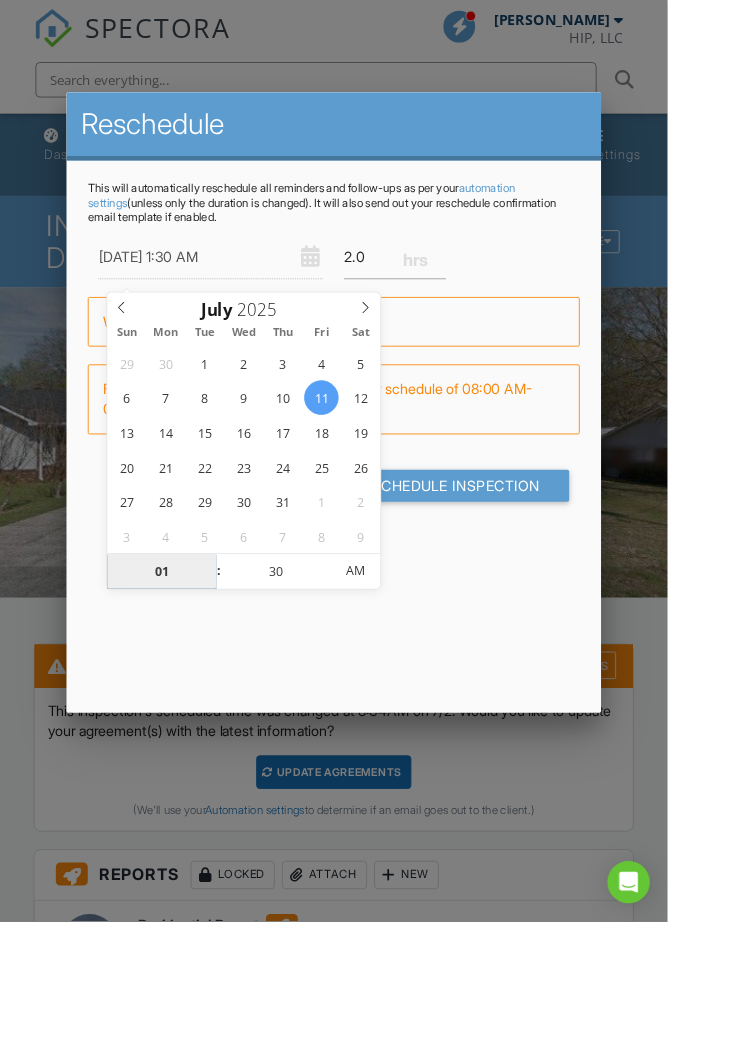 type on "10" 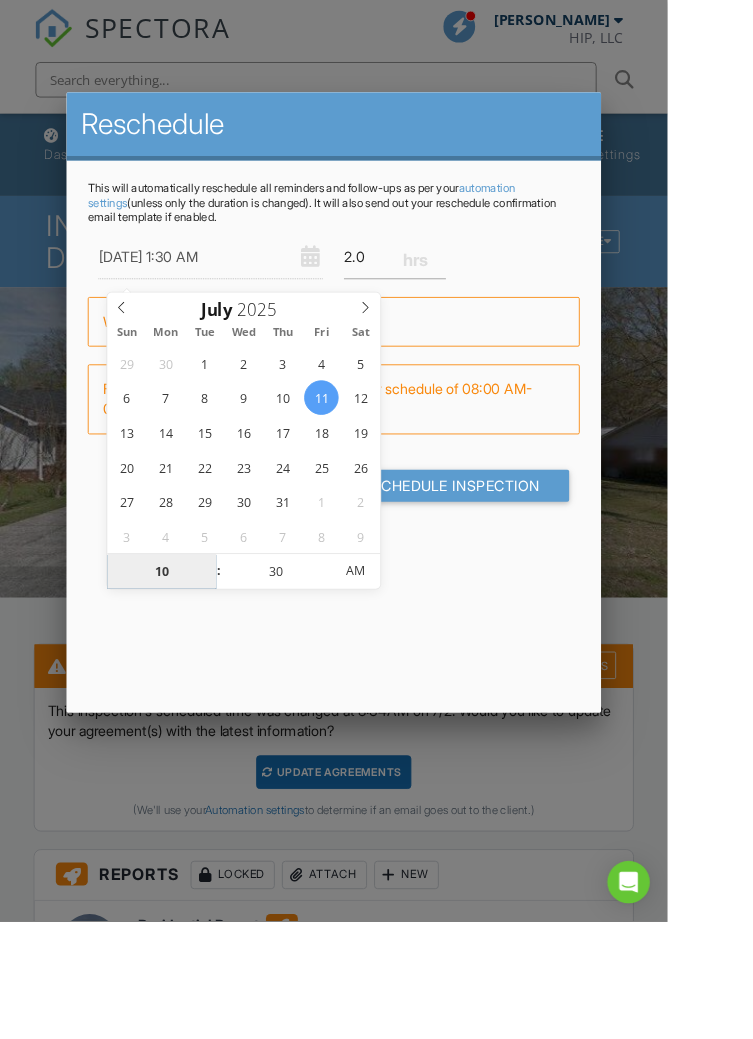 type on "07/11/2025 10:30 AM" 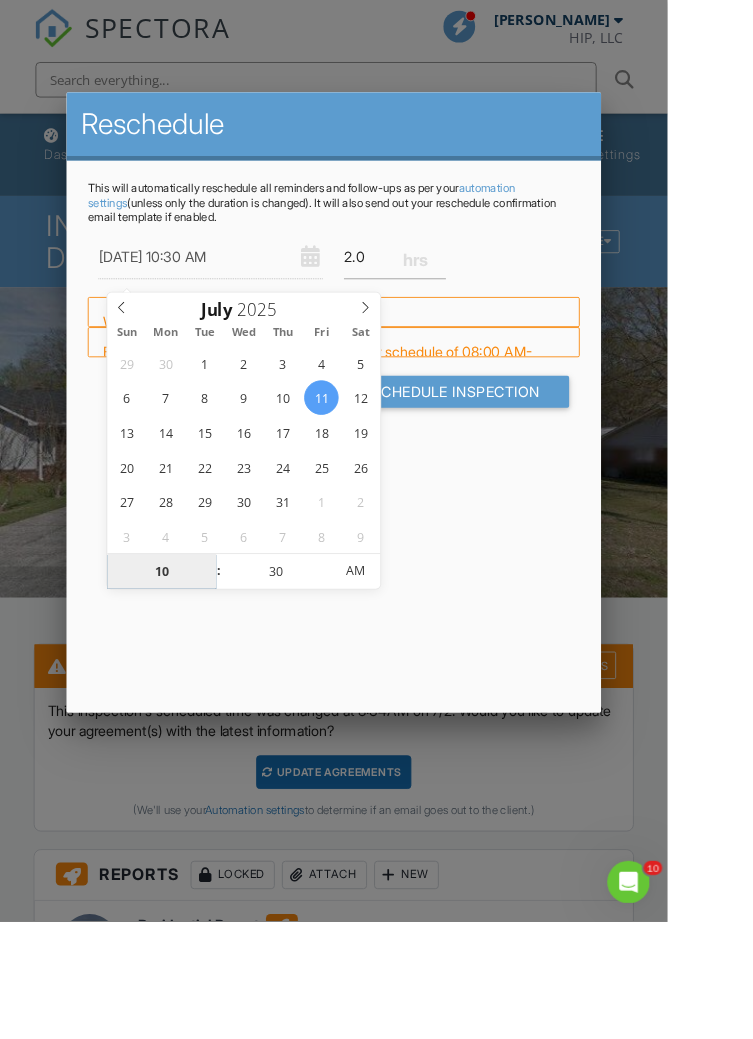 scroll, scrollTop: 0, scrollLeft: 0, axis: both 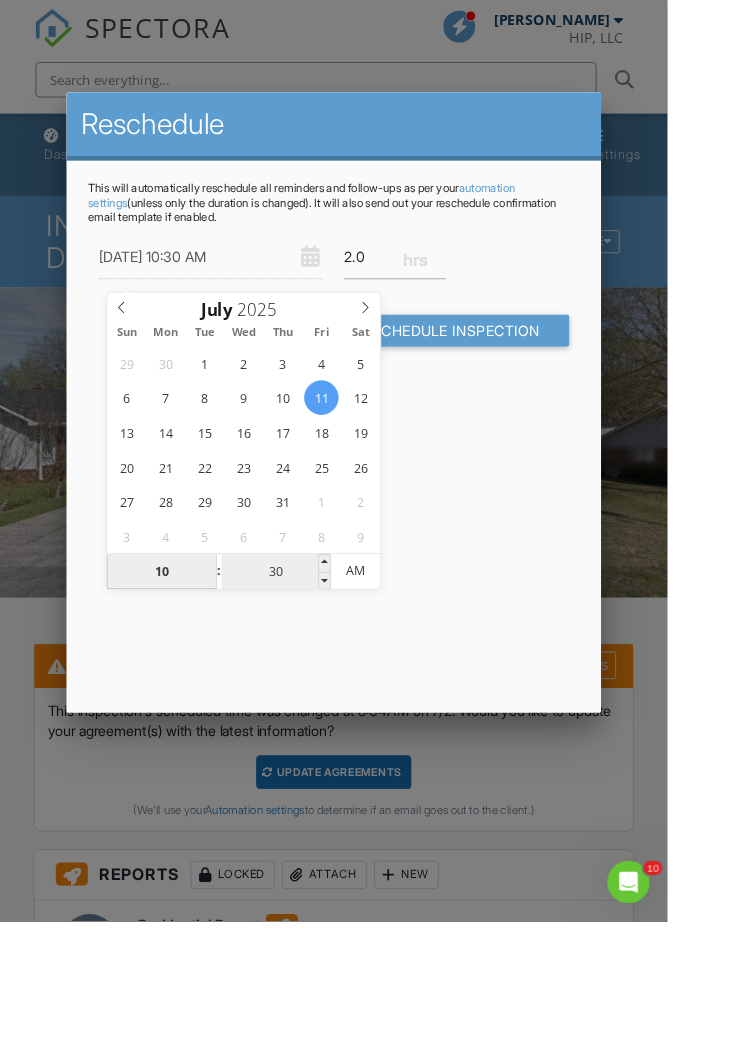 type on "10" 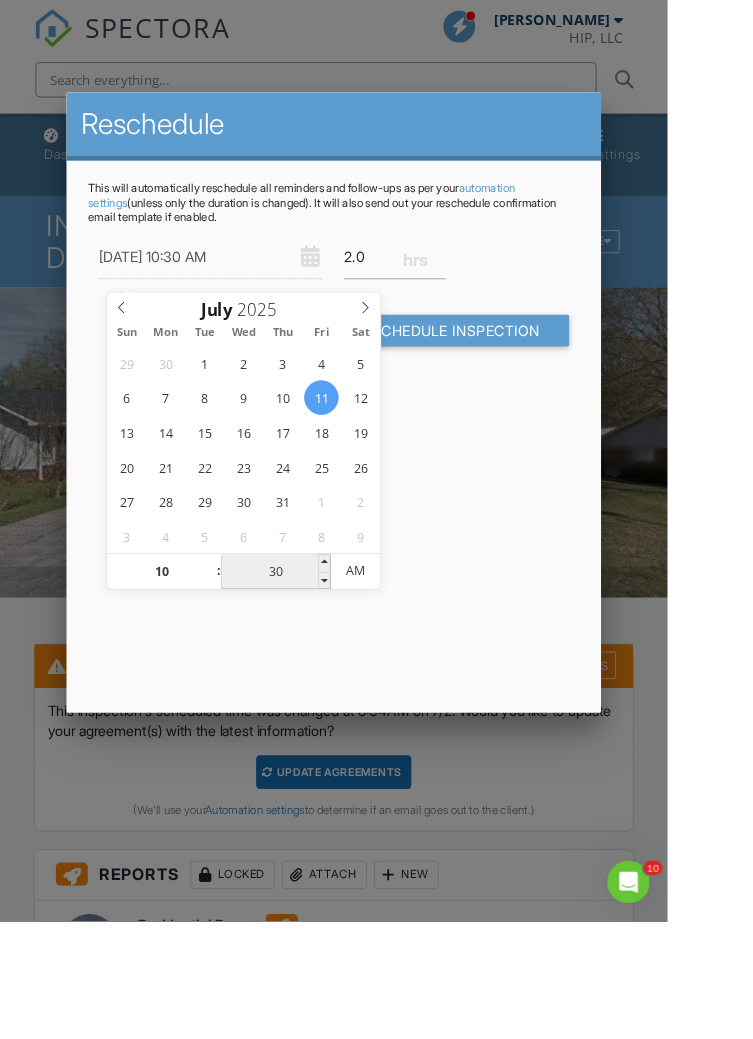 click on "30" at bounding box center [311, 645] 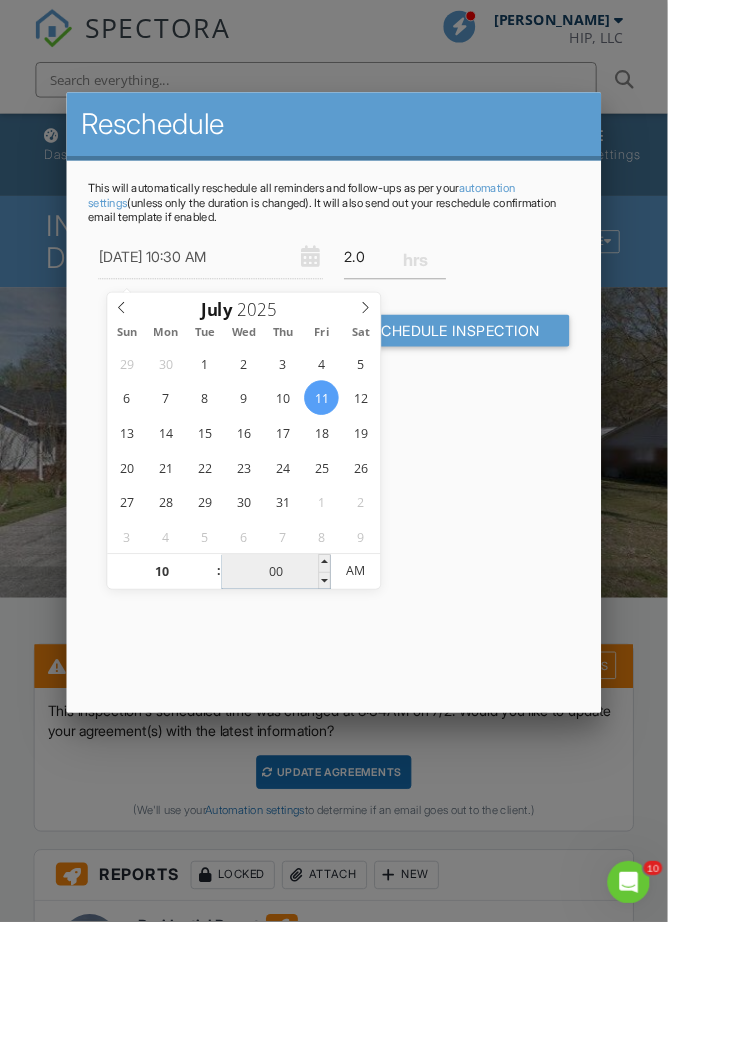 type on "07/11/2025 10:00 AM" 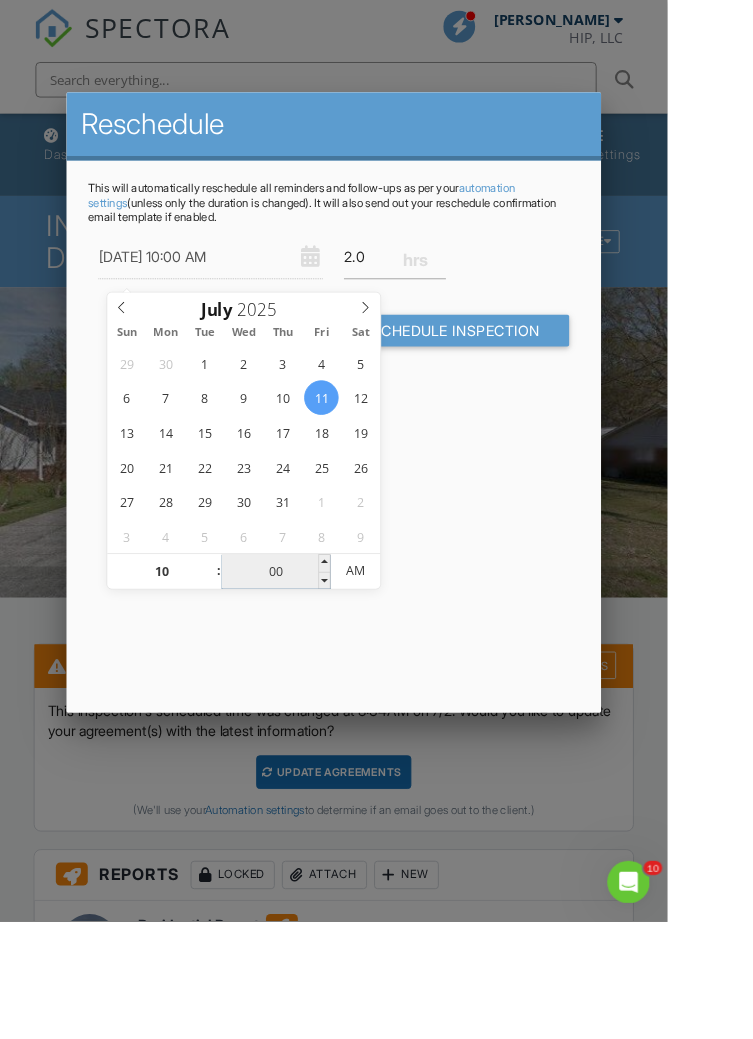 type on "00" 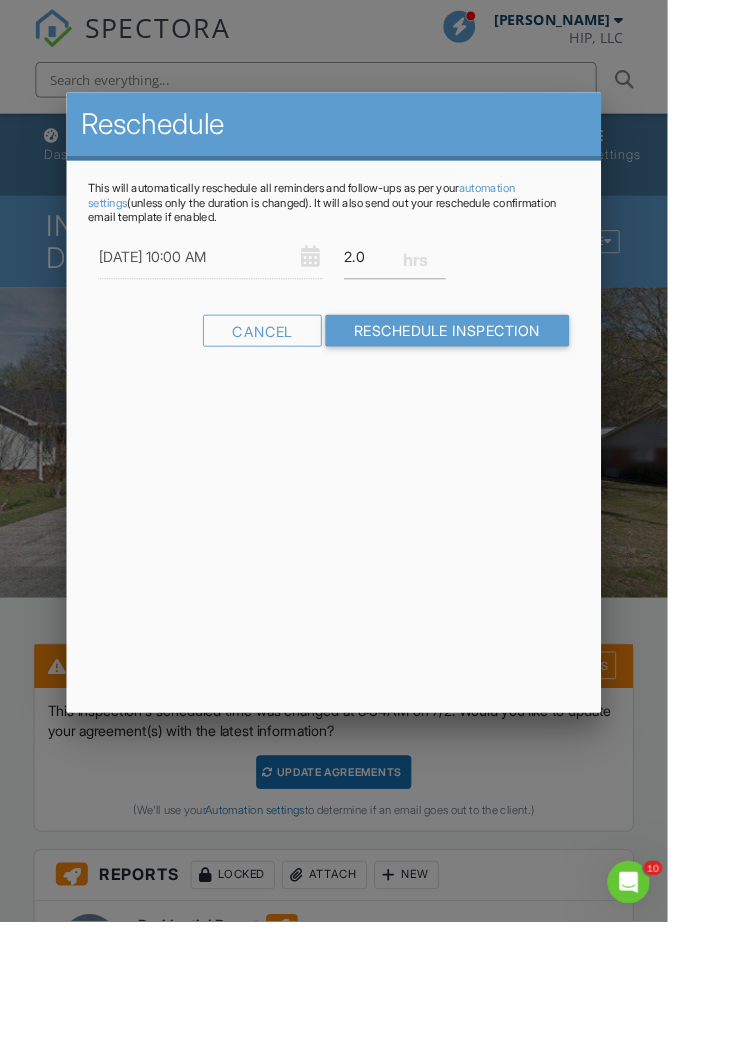 click on "Reschedule
This will automatically reschedule all reminders and follow-ups as per your  automation settings  (unless only the duration is changed). It will also send out your reschedule confirmation email template if enabled.
07/11/2025 10:00 AM
2.0
Warning: this date/time is in the past.
FYI: This is outside Charles Culp's regular schedule of 08:00 AM-05:00 PM on Fridays.  Set up availability here.
Cancel
Reschedule Inspection" at bounding box center [376, 454] 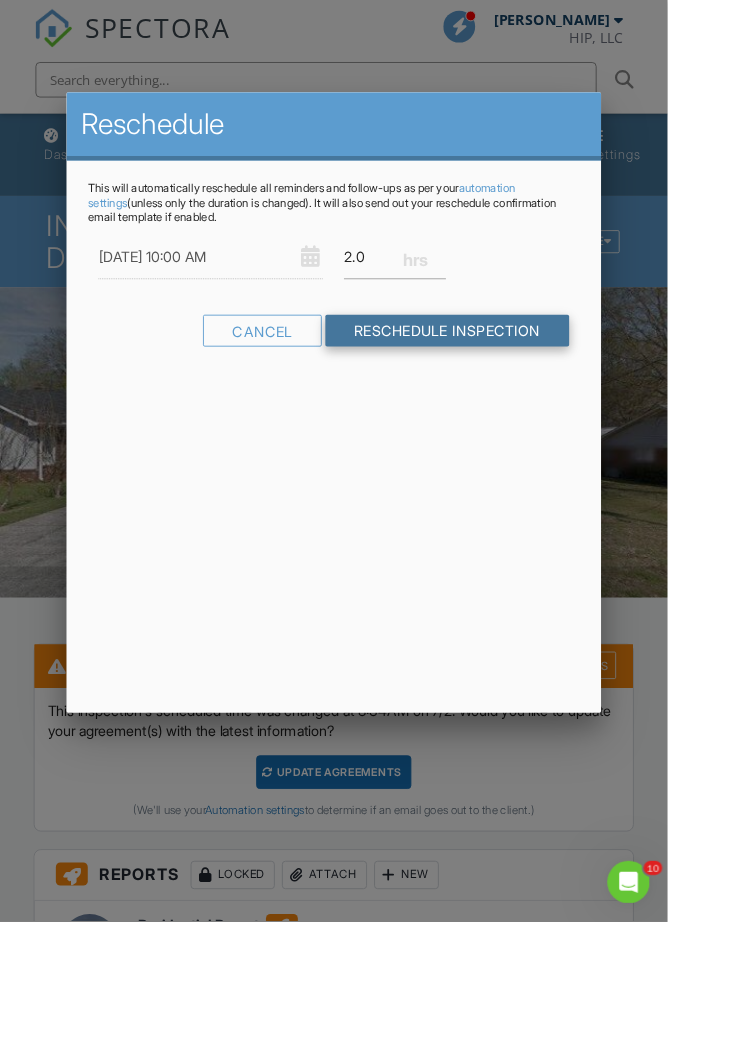 click on "Reschedule Inspection" at bounding box center [504, 373] 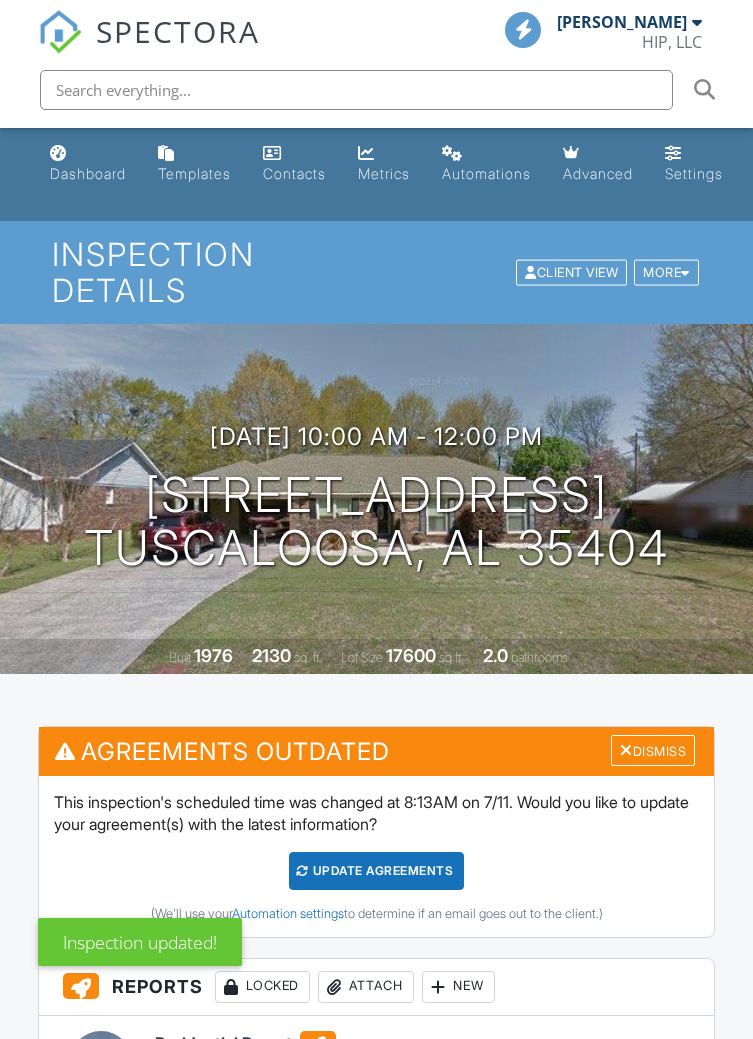 scroll, scrollTop: 0, scrollLeft: 0, axis: both 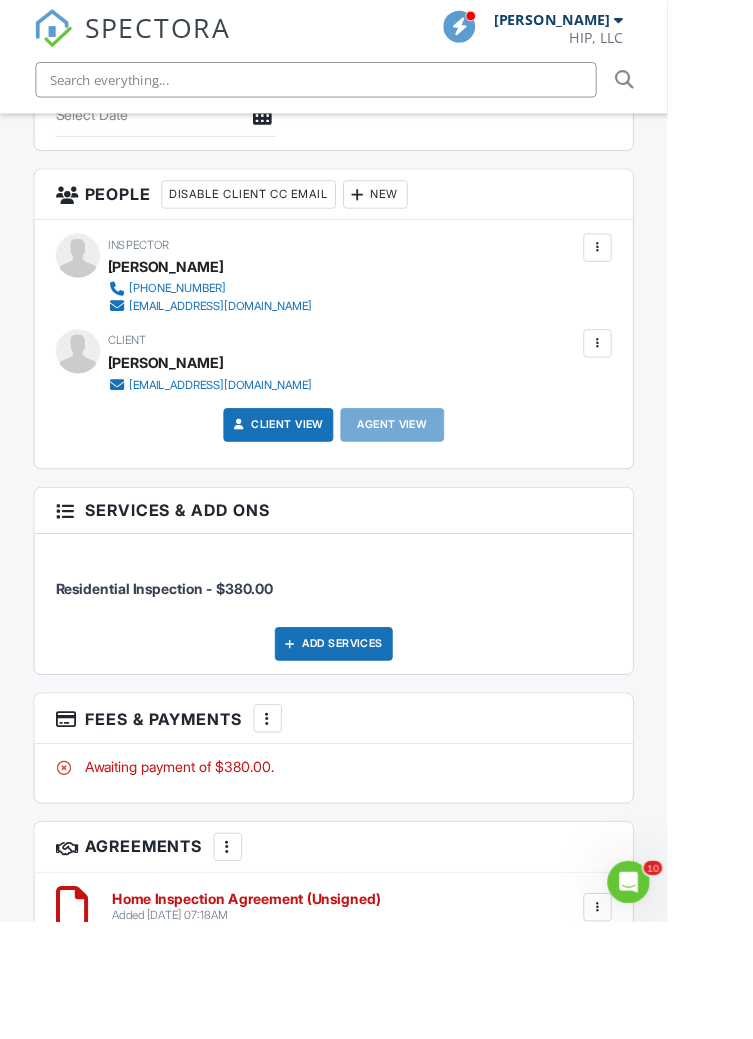 click at bounding box center [674, 1023] 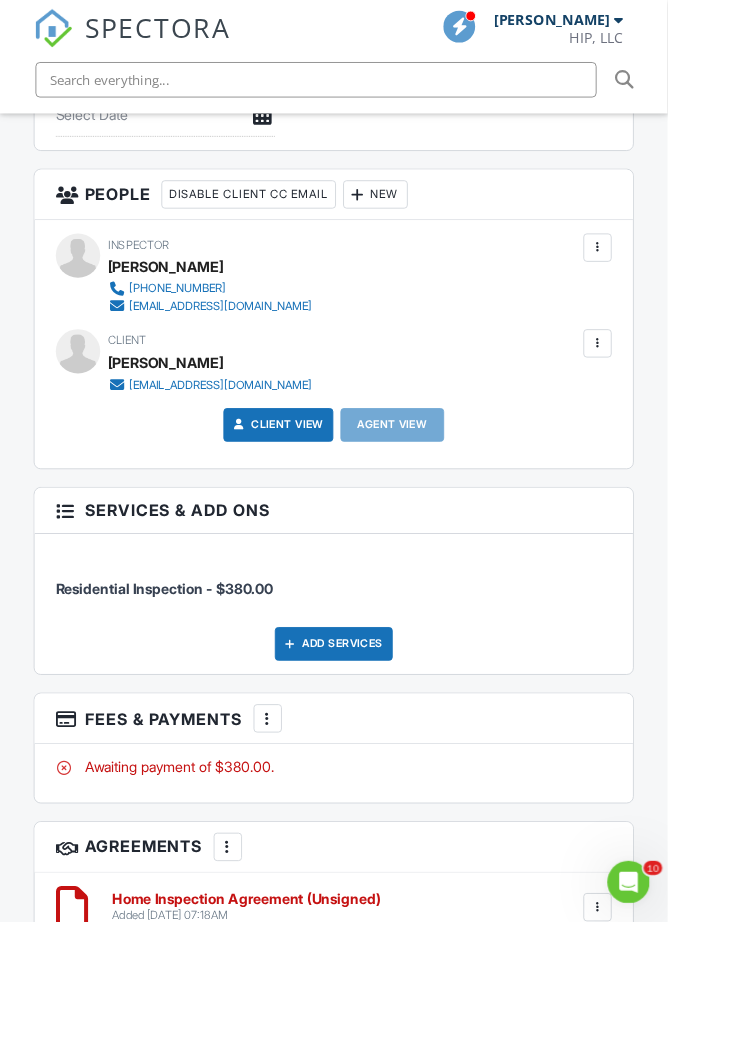 click on "Edit" at bounding box center (621, 1084) 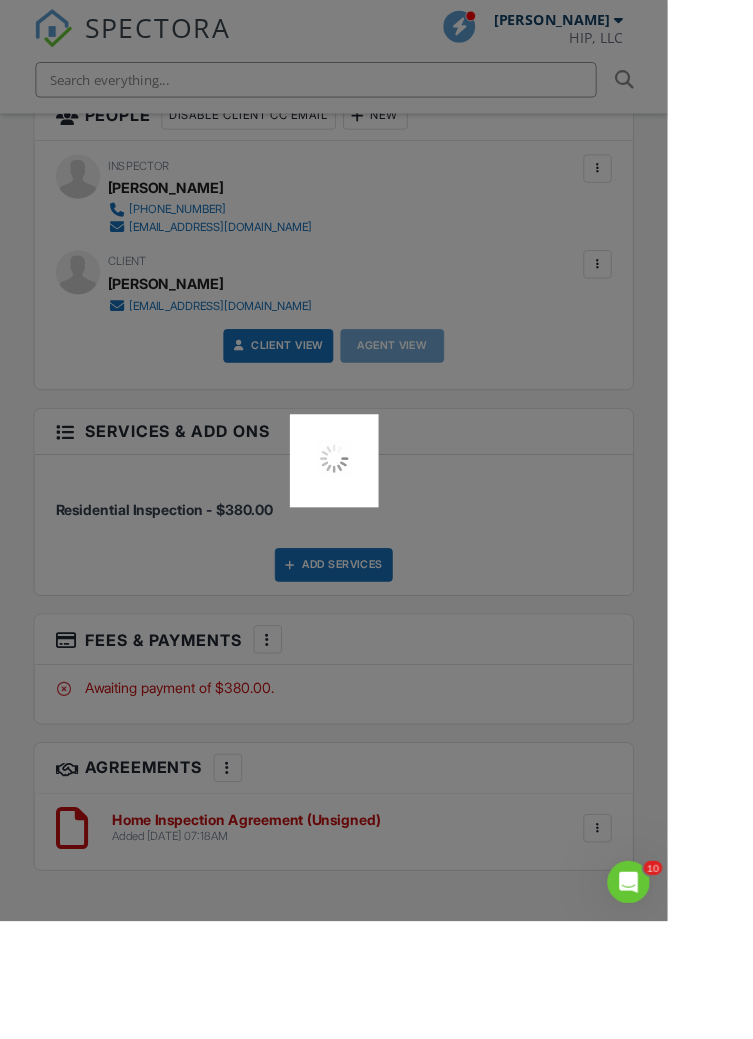 scroll, scrollTop: 2492, scrollLeft: 0, axis: vertical 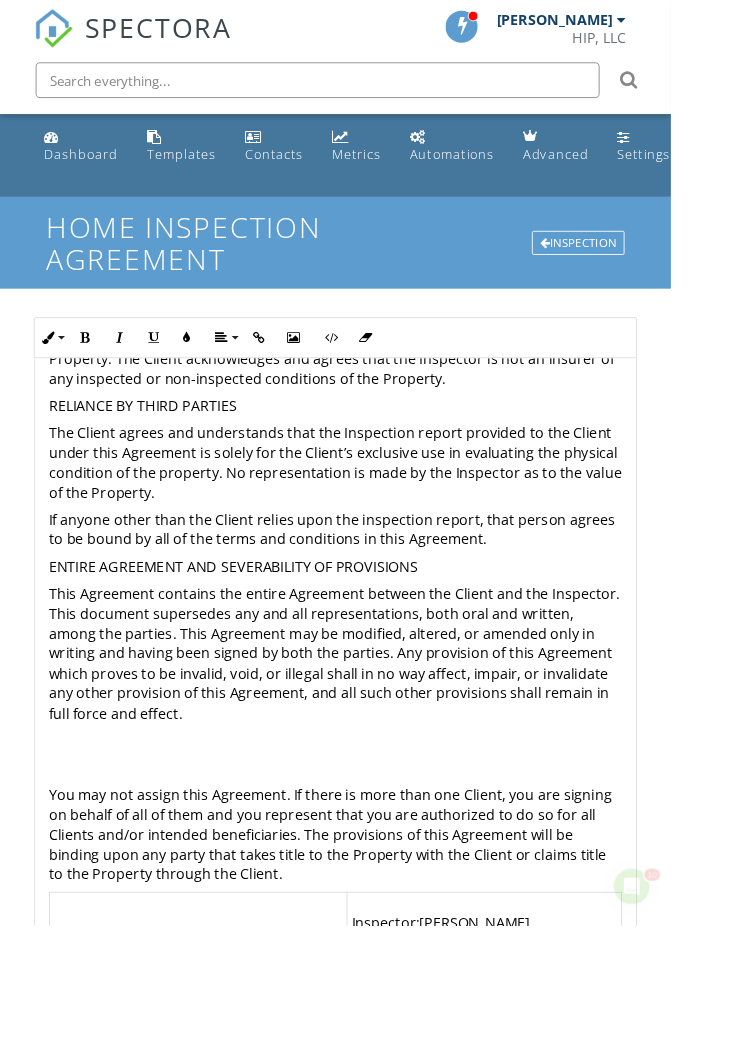click on "This Agreement contains the entire Agreement between the Client and the Inspector. This document supersedes any and all representations, both oral and written, among the parties. This Agreement may be modified, altered, or amended only in writing and having been signed by both the parties. Any provision of this Agreement which proves to be invalid, void, or illegal shall in no way affect, impair, or invalidate any other provision of this Agreement, and all such other provisions shall remain in full force and effect." at bounding box center (377, 733) 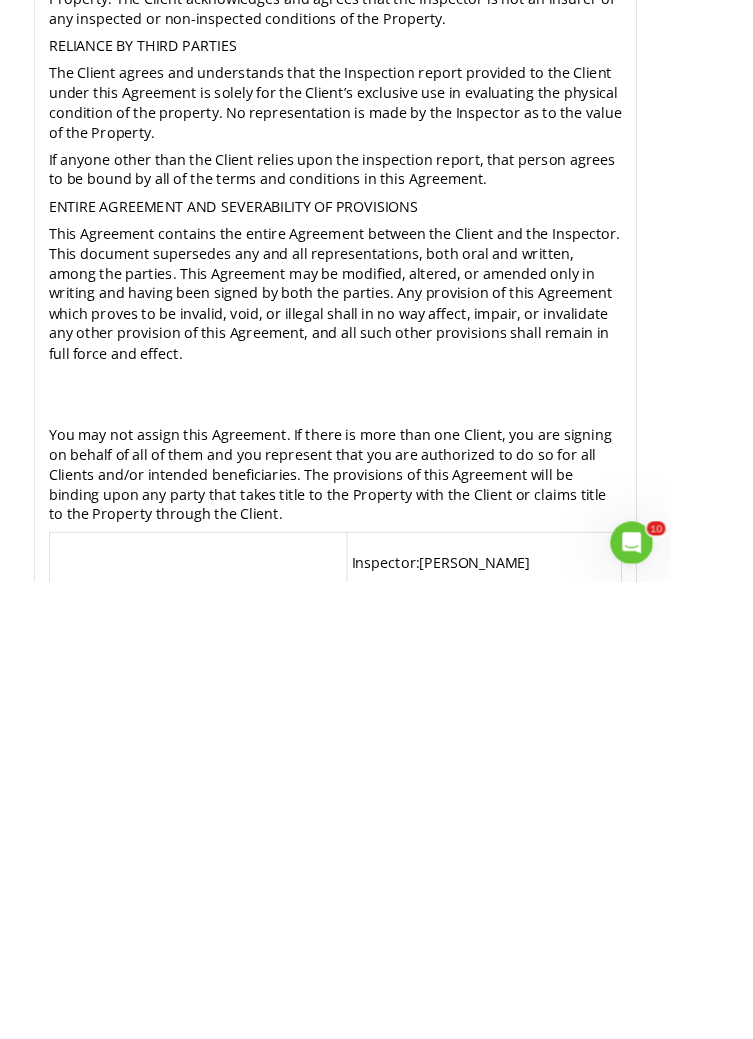 scroll, scrollTop: 71, scrollLeft: 0, axis: vertical 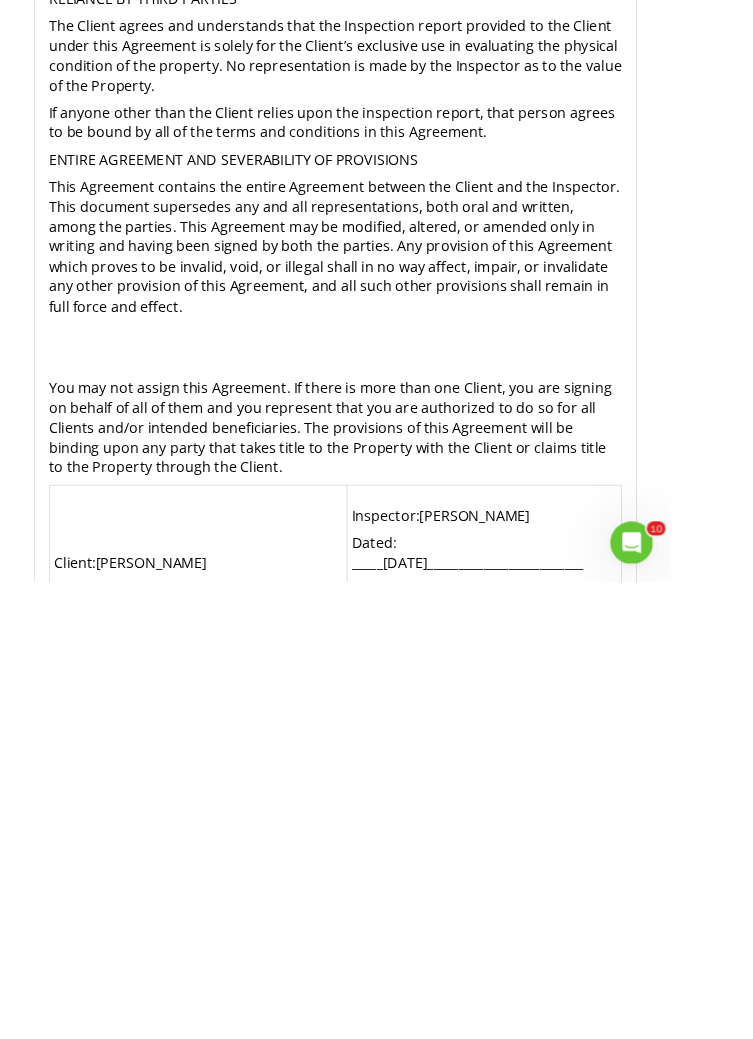 click on "Dated: __________6/30/25______________________" at bounding box center (222, 1059) 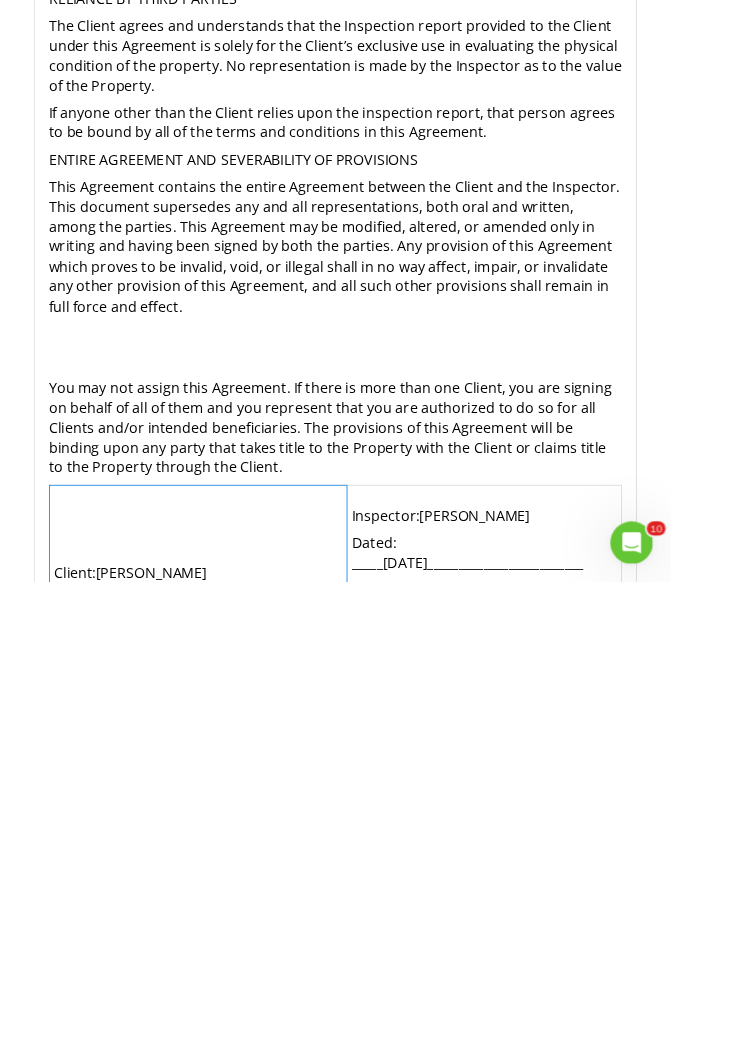 type 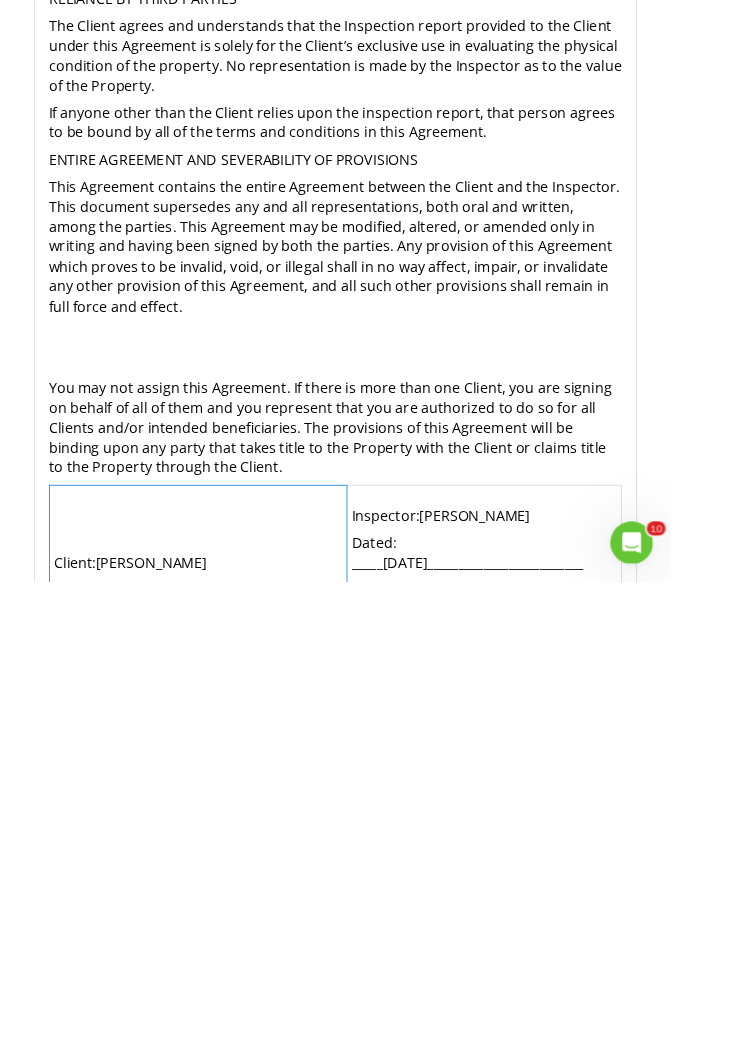 click on "Dated: _____6/30/25_________________________" at bounding box center [544, 1006] 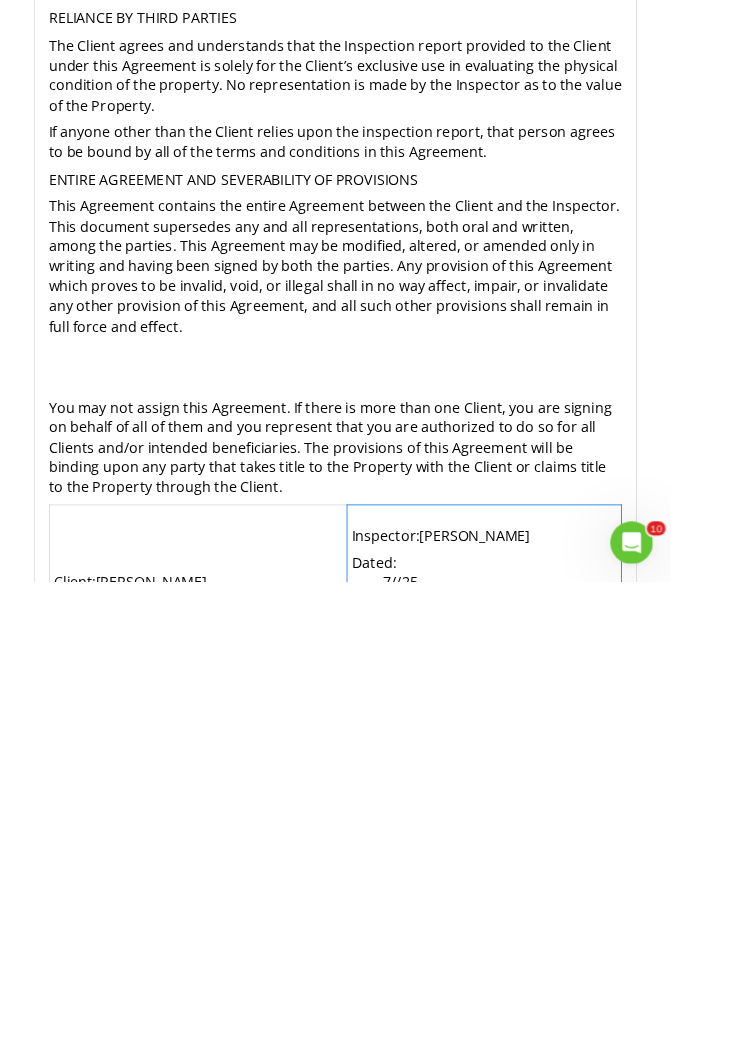 scroll, scrollTop: 4093, scrollLeft: 0, axis: vertical 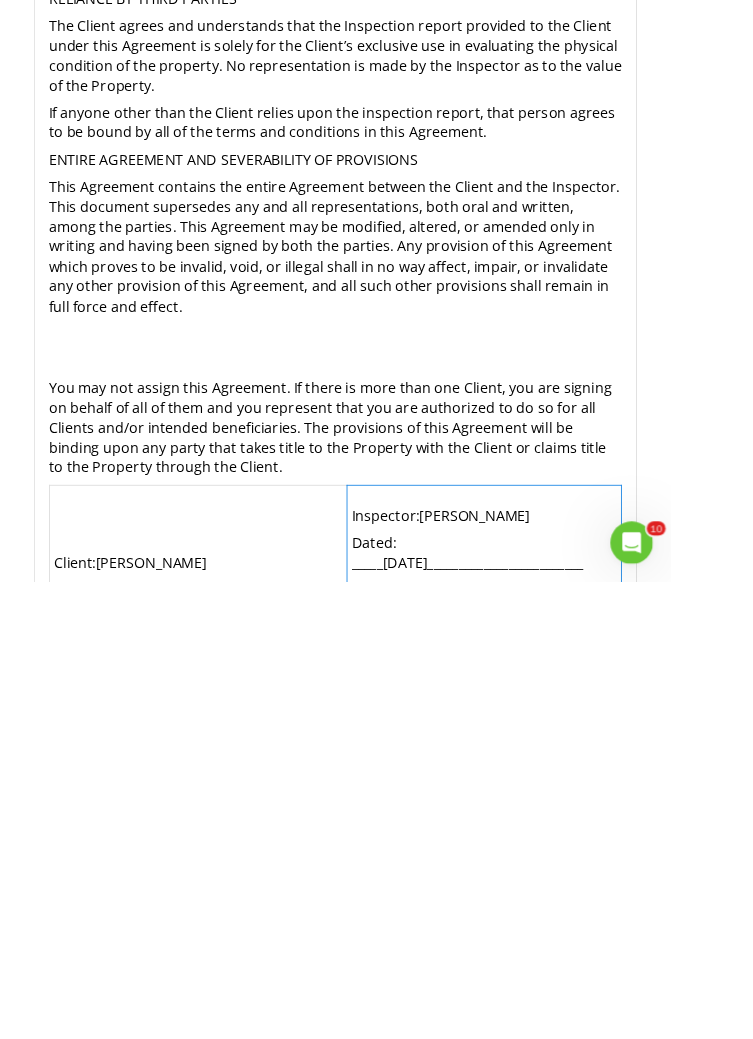 click on "SPECTORA
Charles Culp
HIP, LLC
Role:
Inspector
Change Role
Dashboard
New Inspection
Inspections
Calendar
Template Editor
Contacts
Automations
Team
Metrics
Payments
Data Exports
Billing
Reporting
Advanced
Settings
What's New
Sign Out
Change Active Role
Your account has more than one possible role. Please choose how you'd like to view the site:
Company/Agency
City
Role
Dashboard
Templates
Contacts
Metrics
Automations
Advanced
Settings
Support Center
Home Inspection Agreement
Inspection
Ordered List Unordered List Insert Video Insert Table Inline Style XLarge Large Normal Small and" at bounding box center [376, 600] 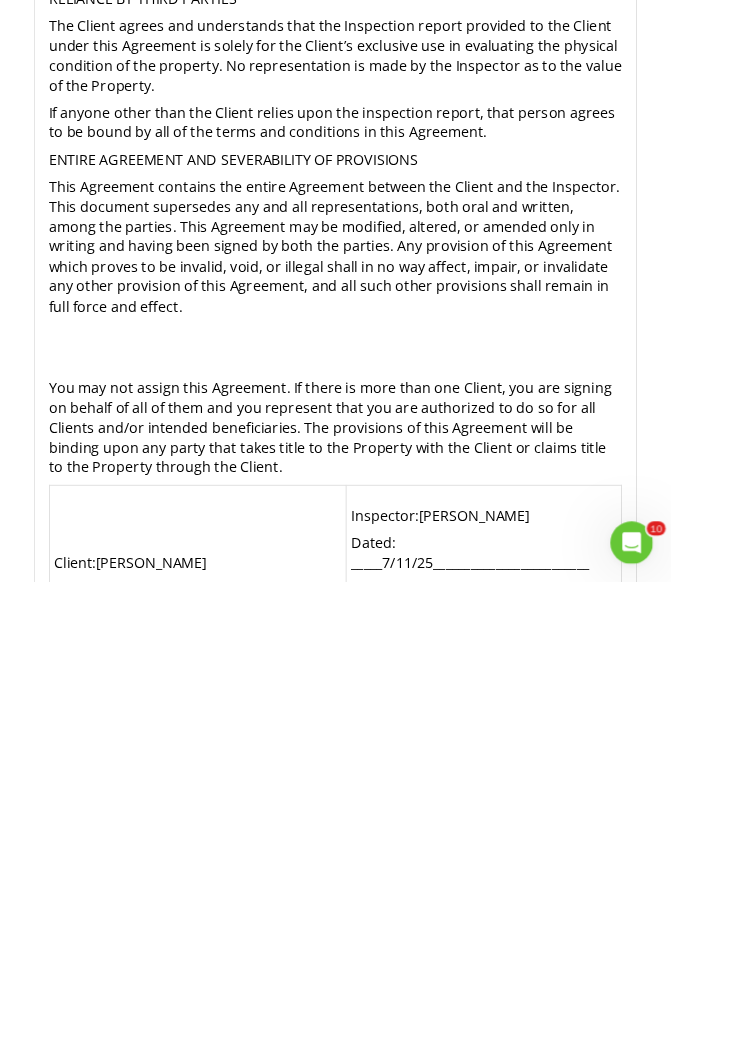 scroll, scrollTop: 71, scrollLeft: 0, axis: vertical 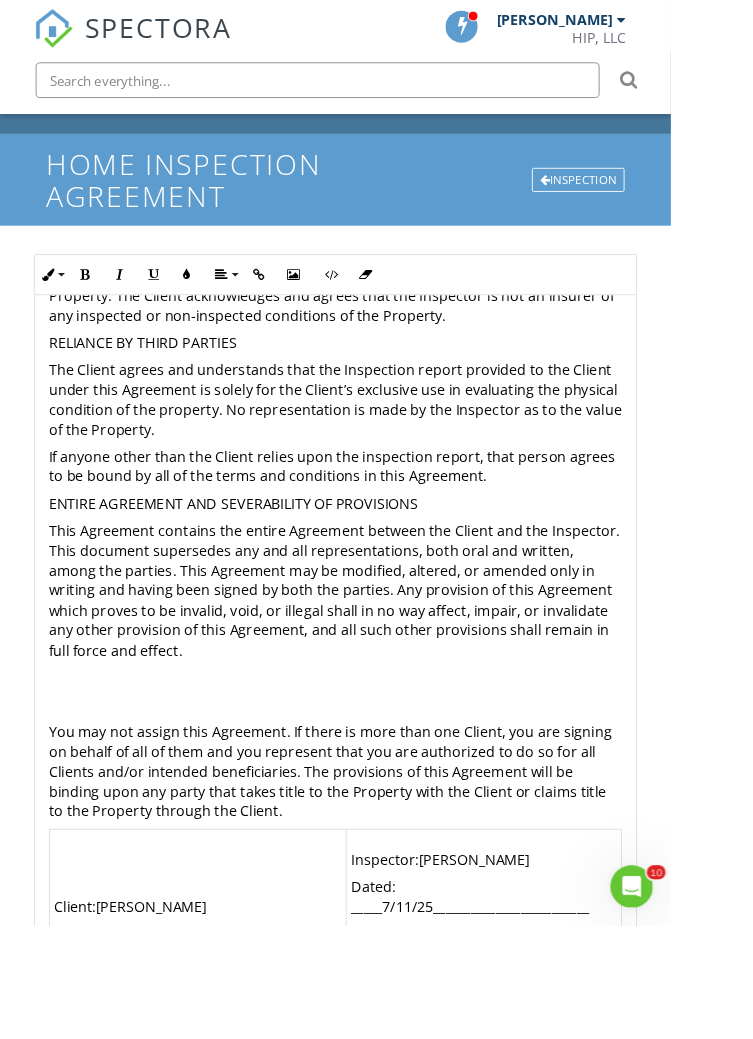 click on "Save Agreement" at bounding box center (376, 1178) 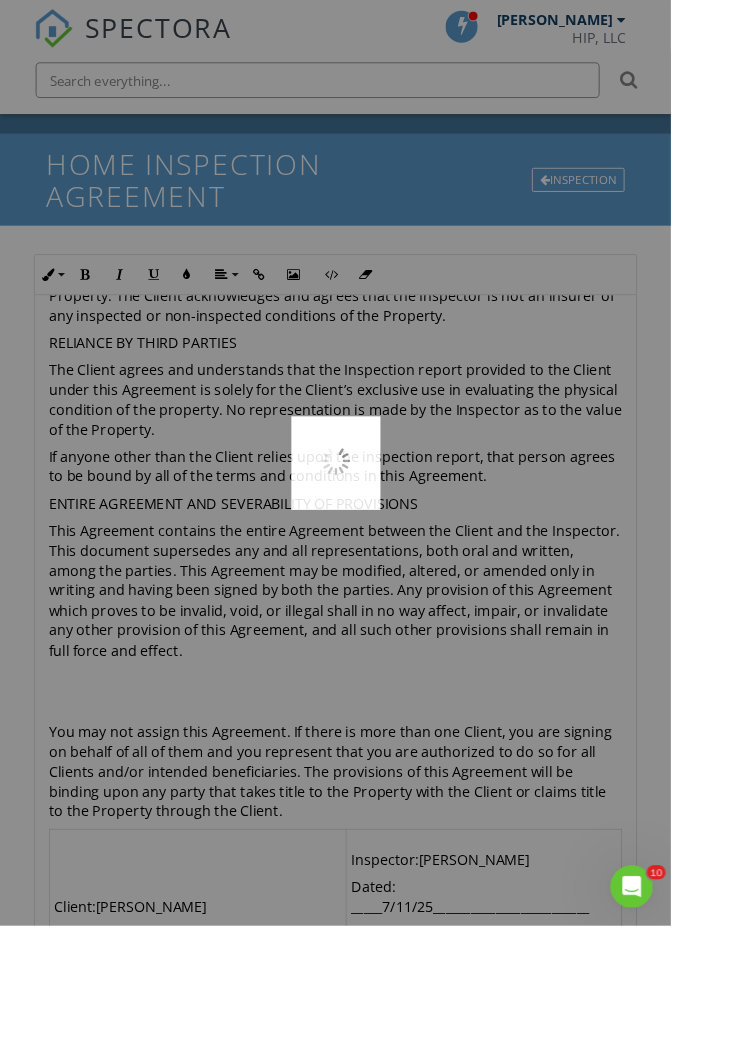 scroll, scrollTop: 158, scrollLeft: 0, axis: vertical 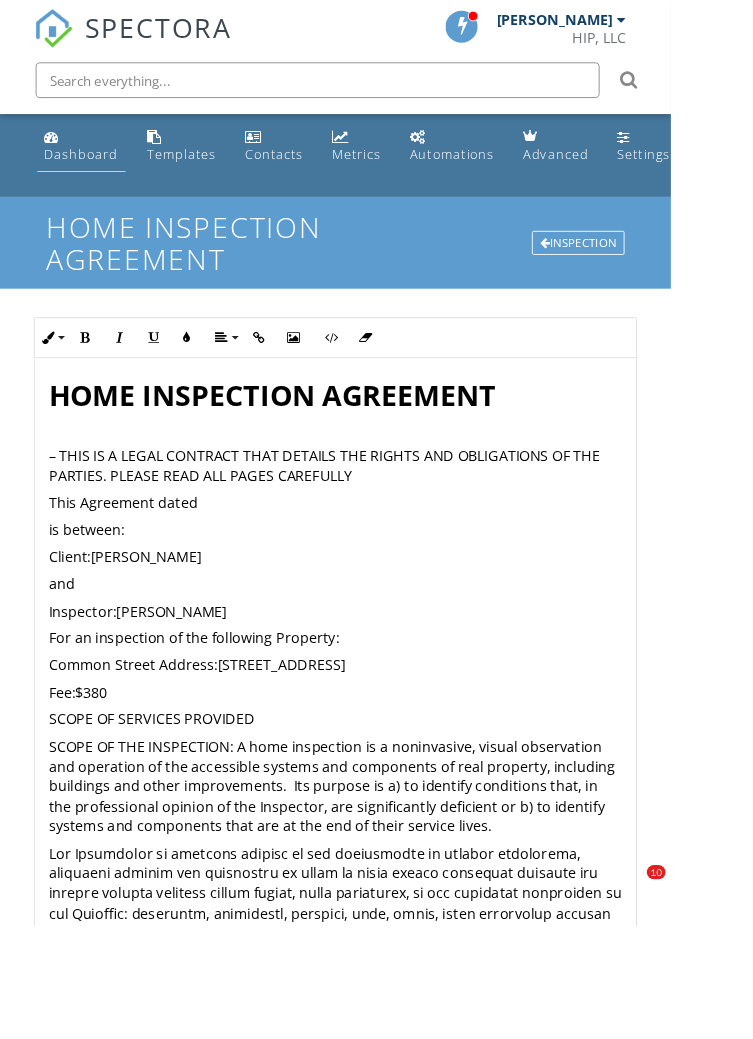click on "Dashboard" at bounding box center [91, 164] 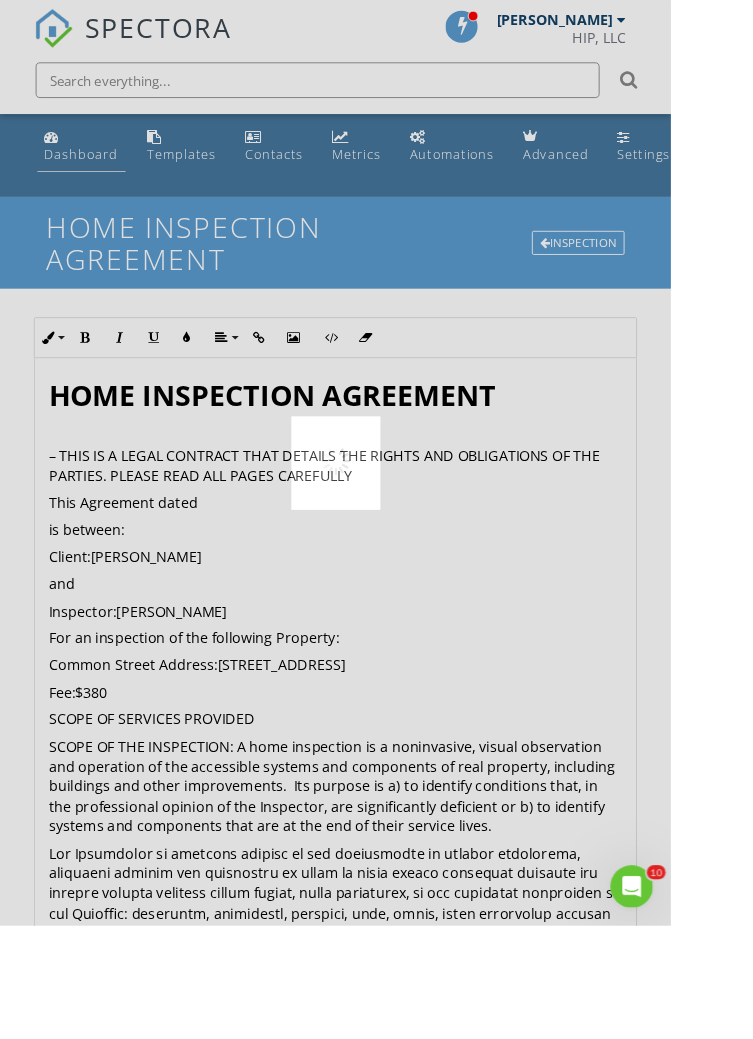 scroll, scrollTop: 0, scrollLeft: 0, axis: both 